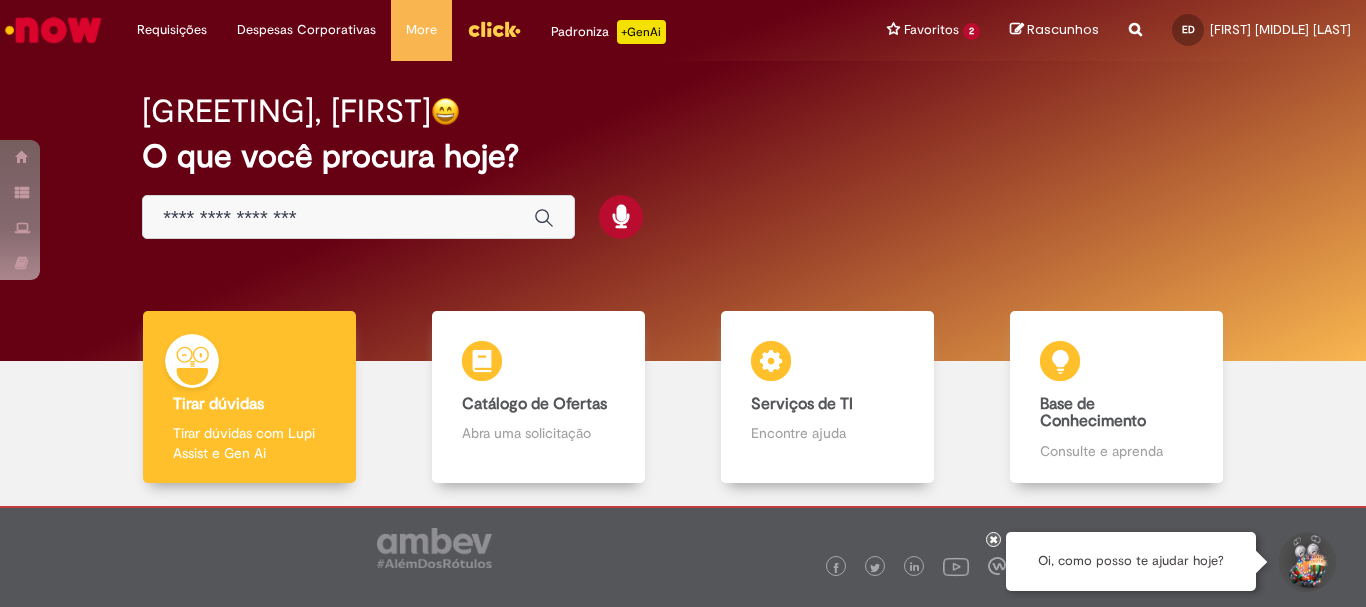 scroll, scrollTop: 0, scrollLeft: 0, axis: both 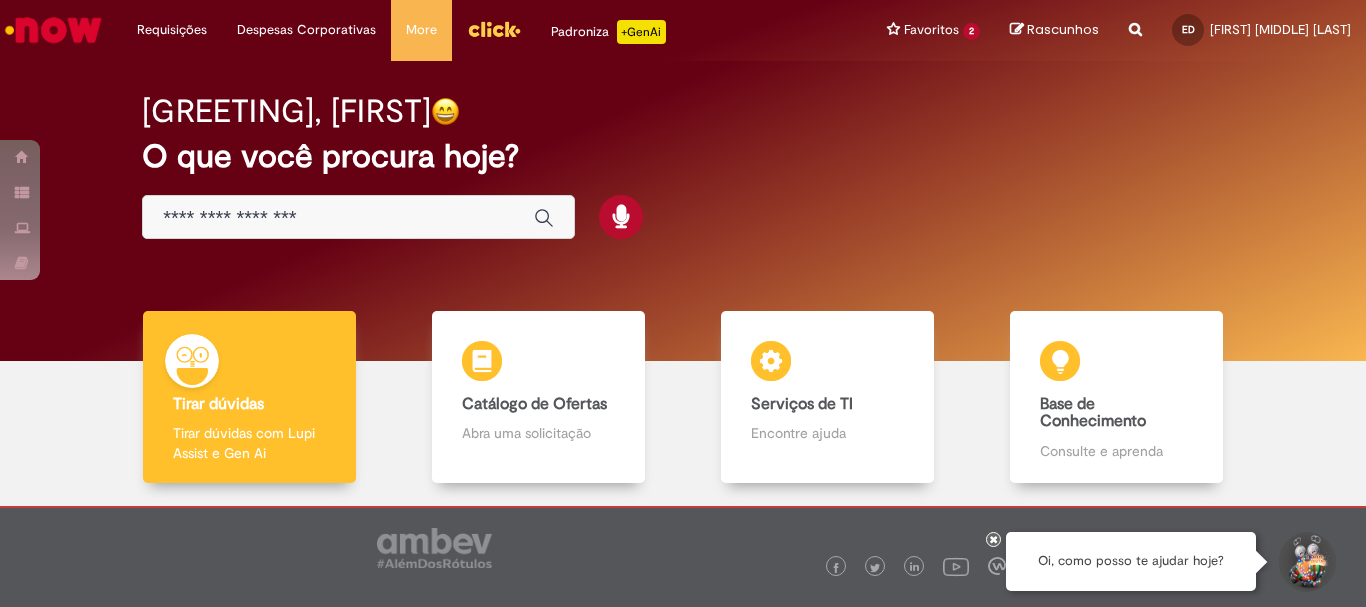 click at bounding box center [338, 218] 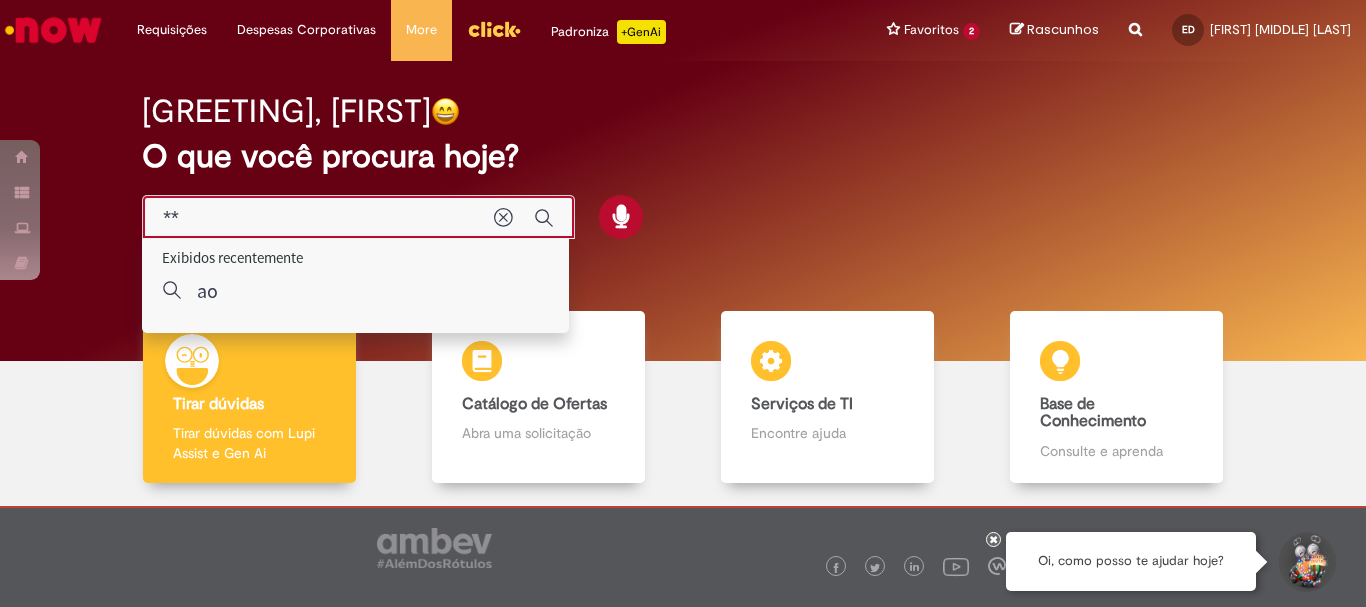 type on "*" 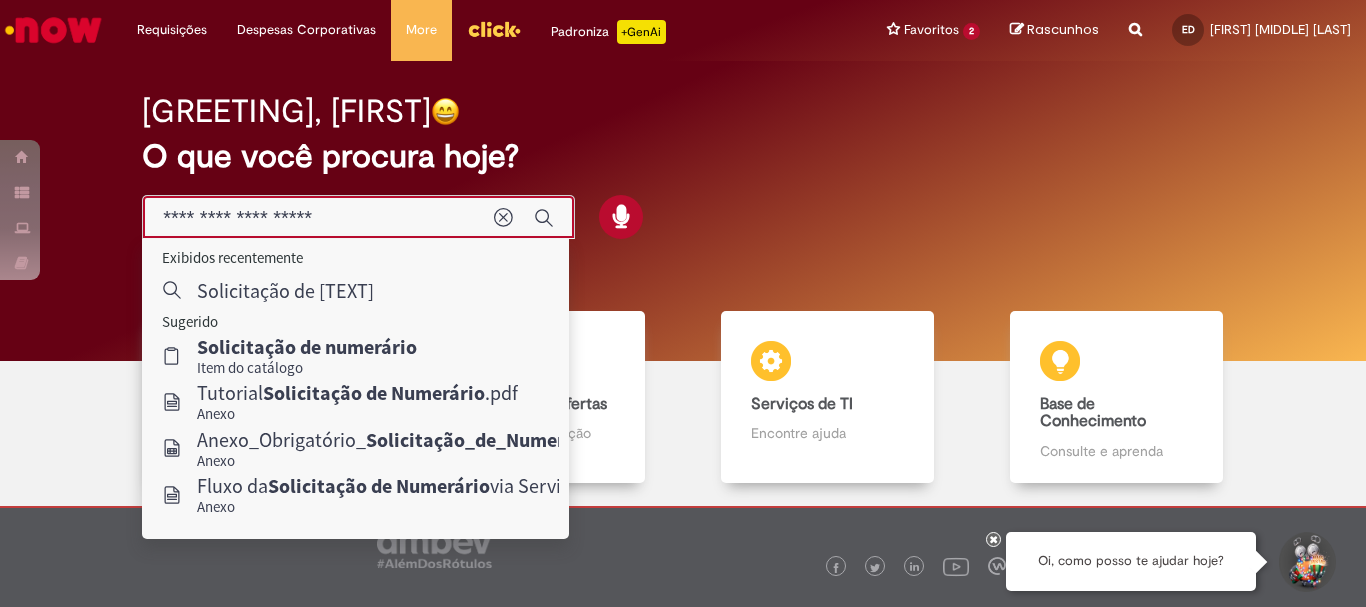 type on "**********" 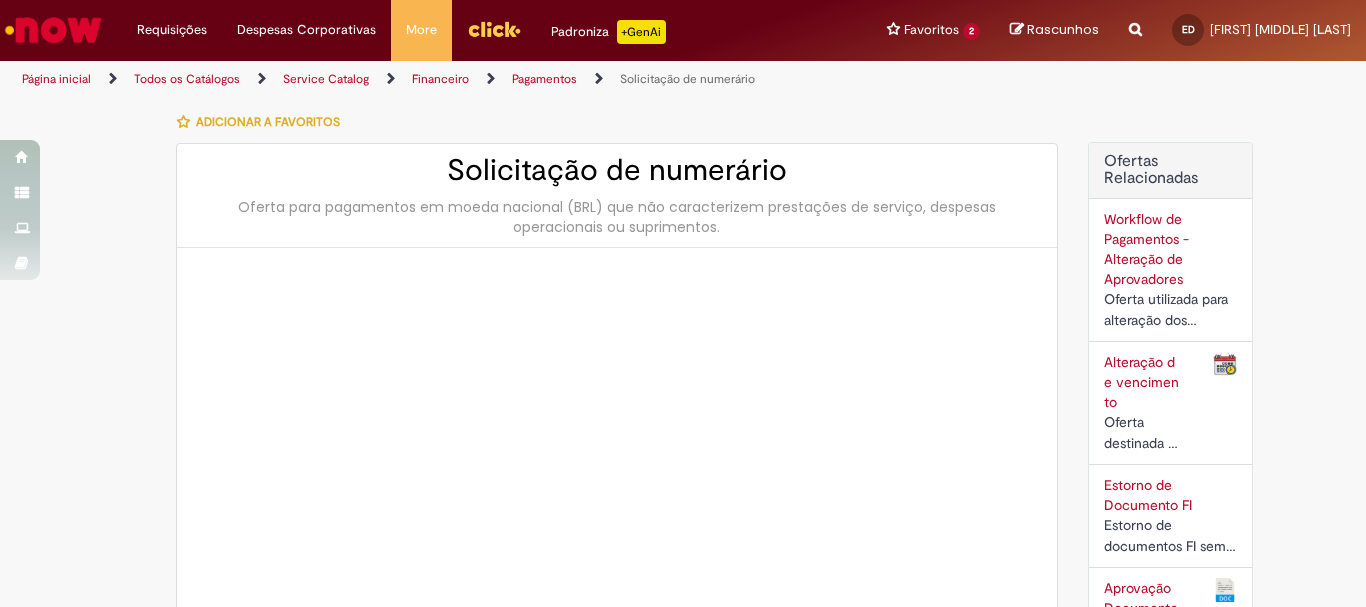 type on "********" 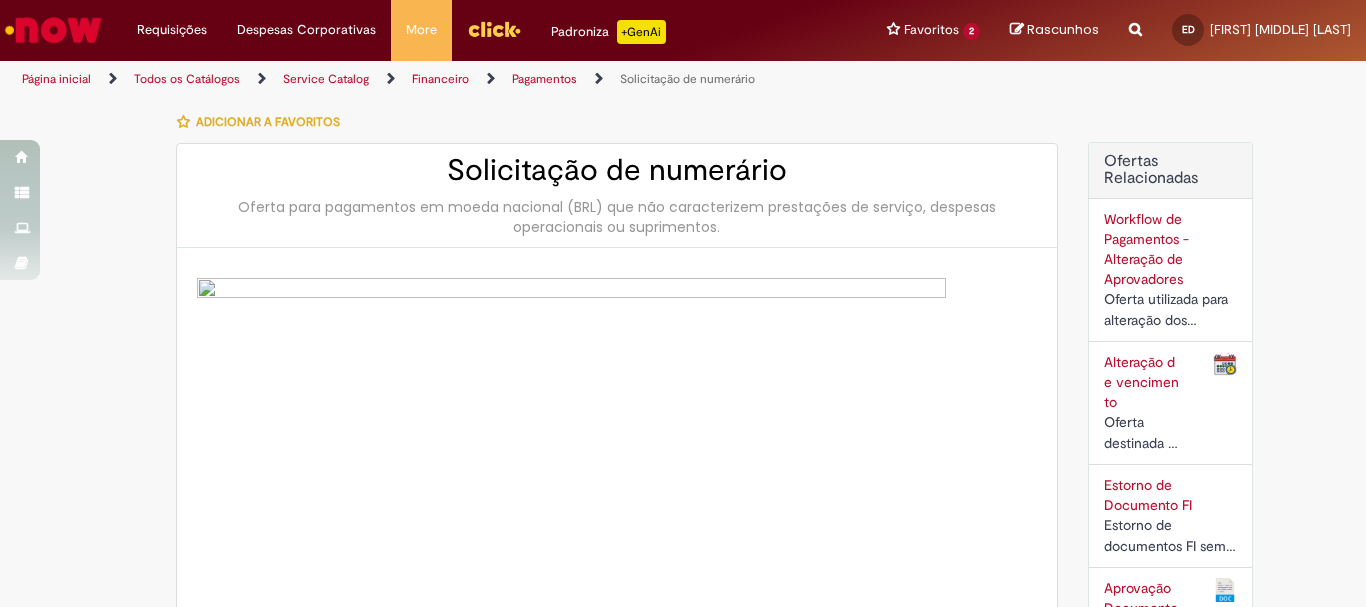 type on "**********" 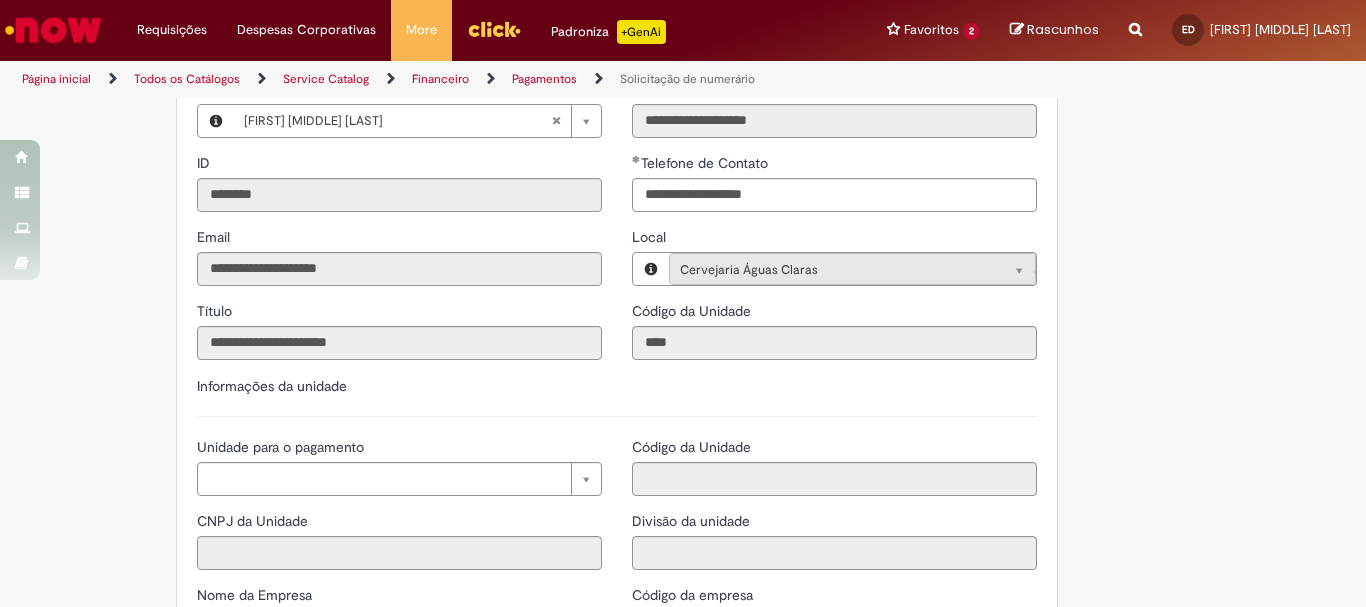 scroll, scrollTop: 1700, scrollLeft: 0, axis: vertical 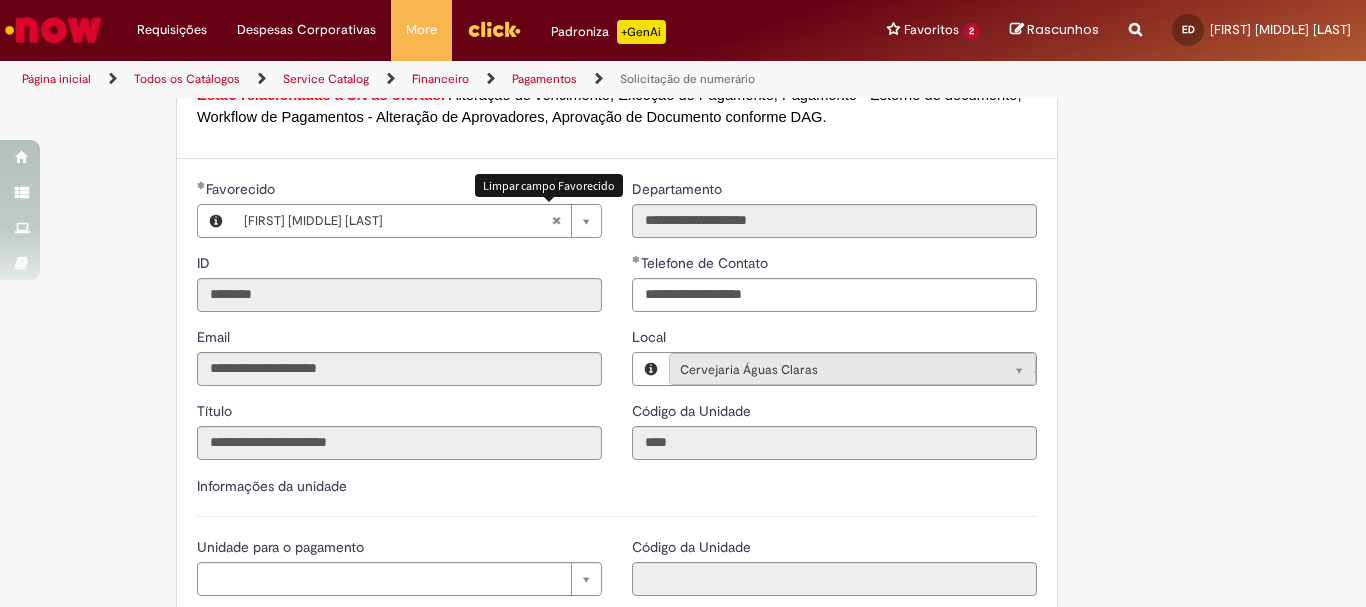 click at bounding box center (556, 221) 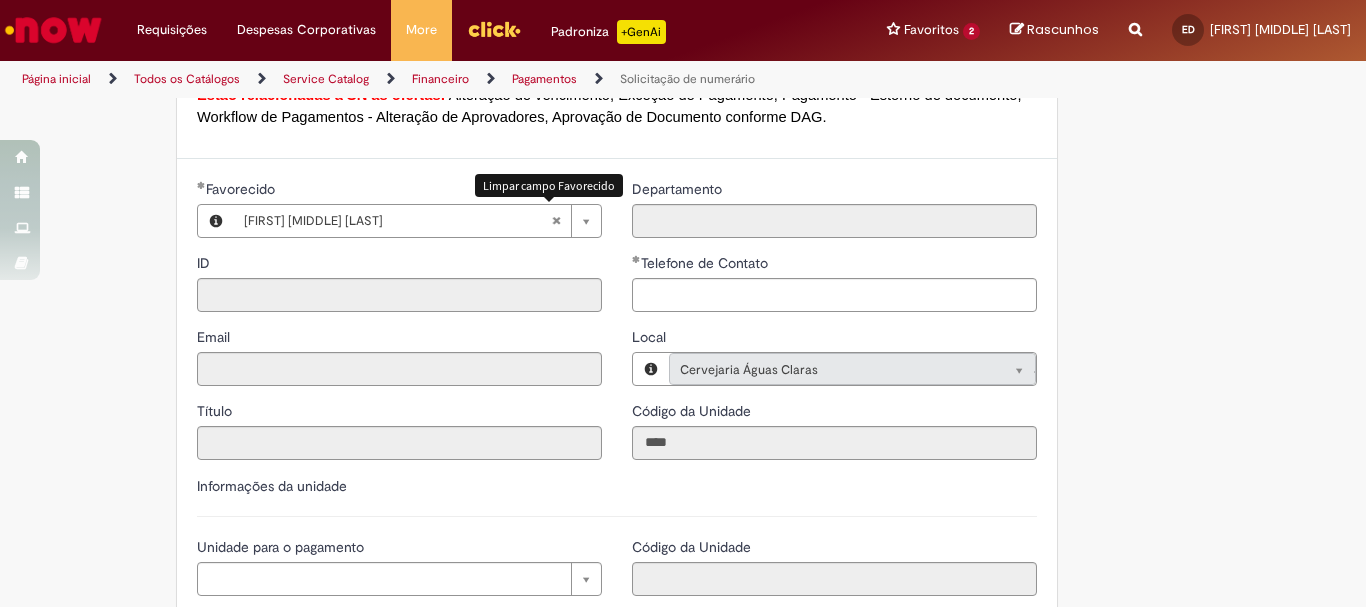 type 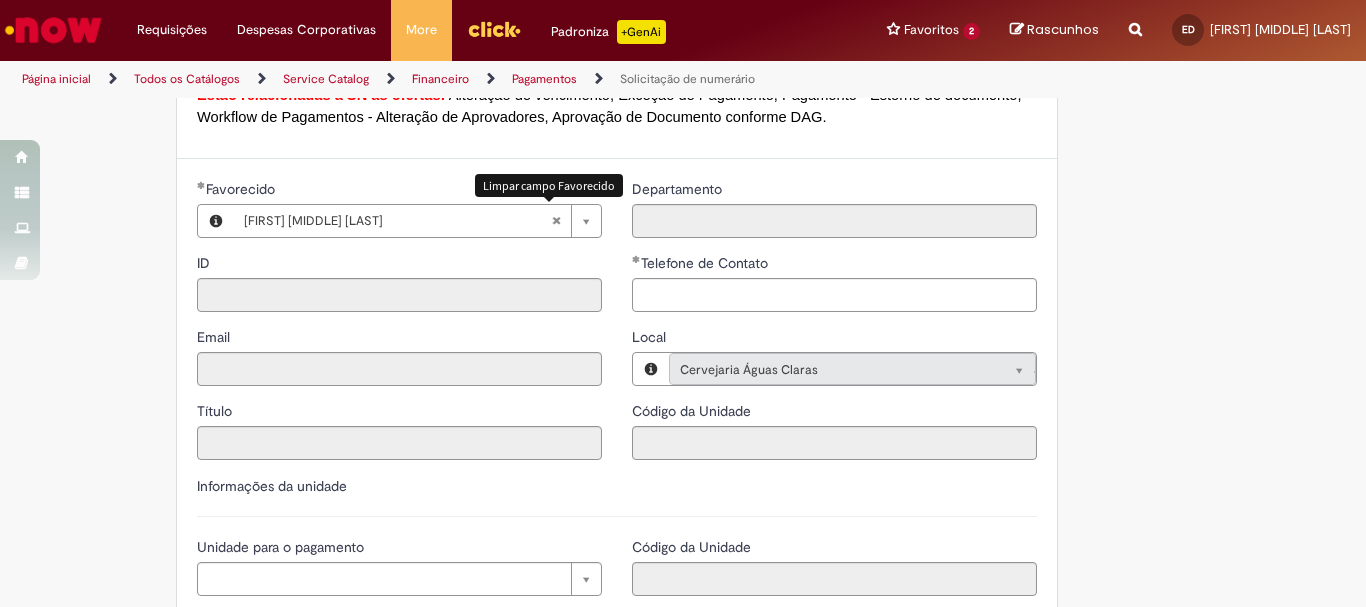 scroll, scrollTop: 0, scrollLeft: 0, axis: both 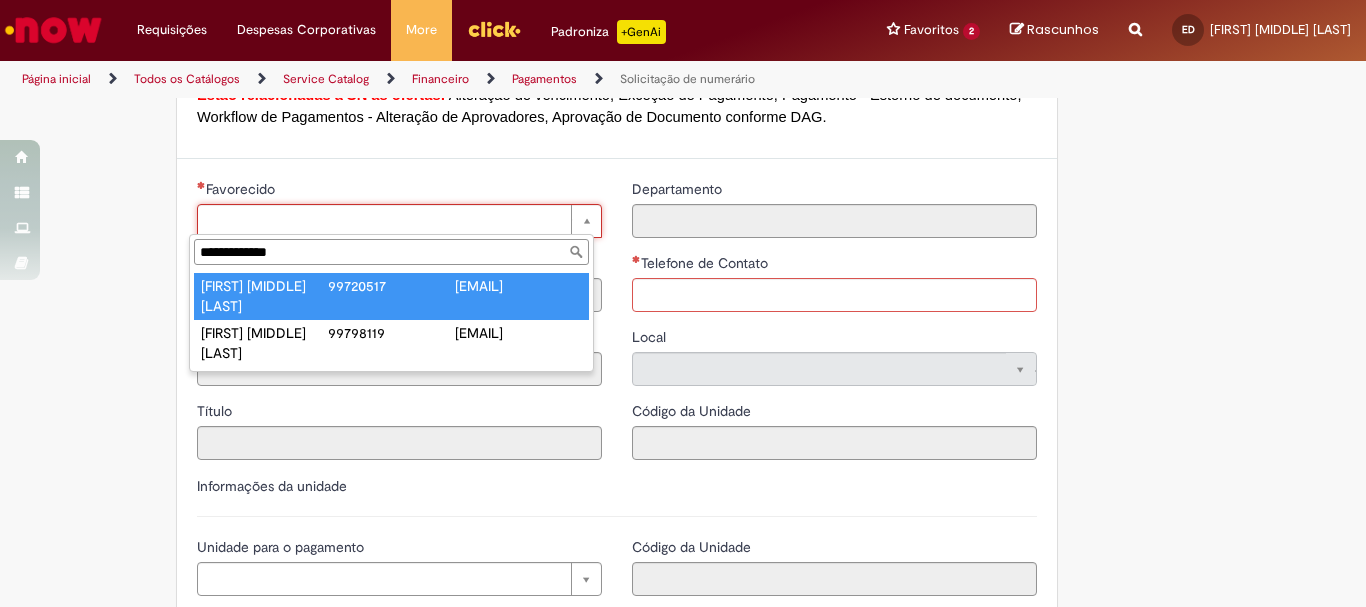 type on "**********" 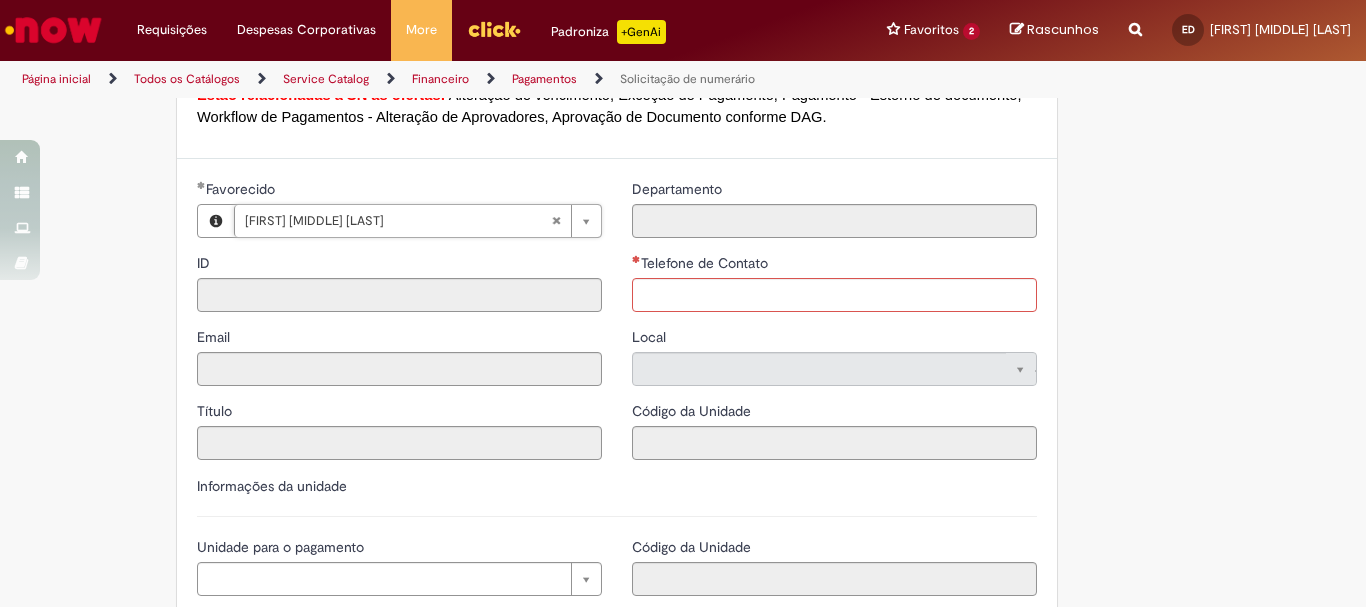 type on "********" 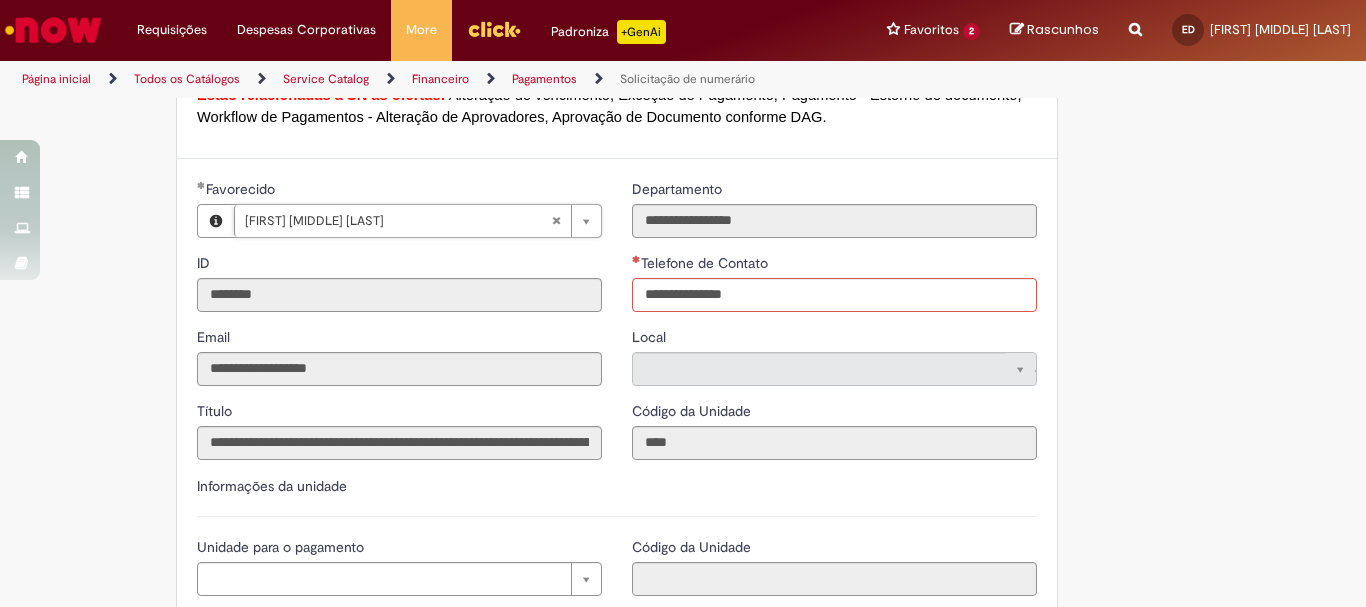 type on "**********" 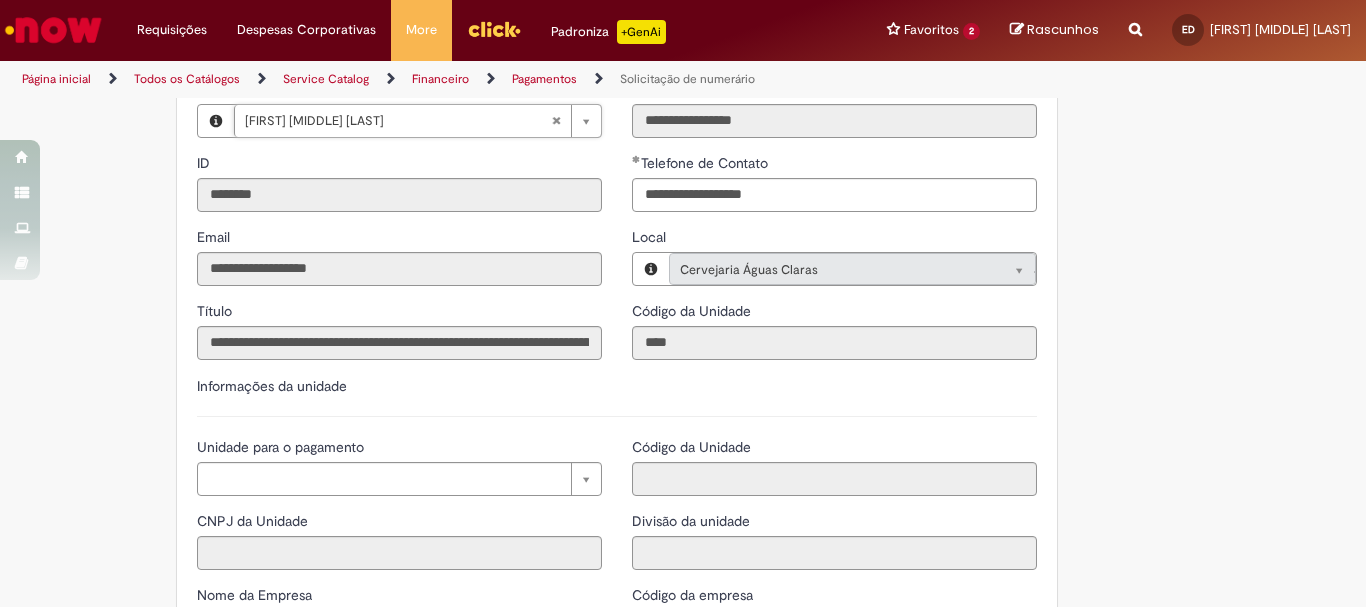 scroll, scrollTop: 1900, scrollLeft: 0, axis: vertical 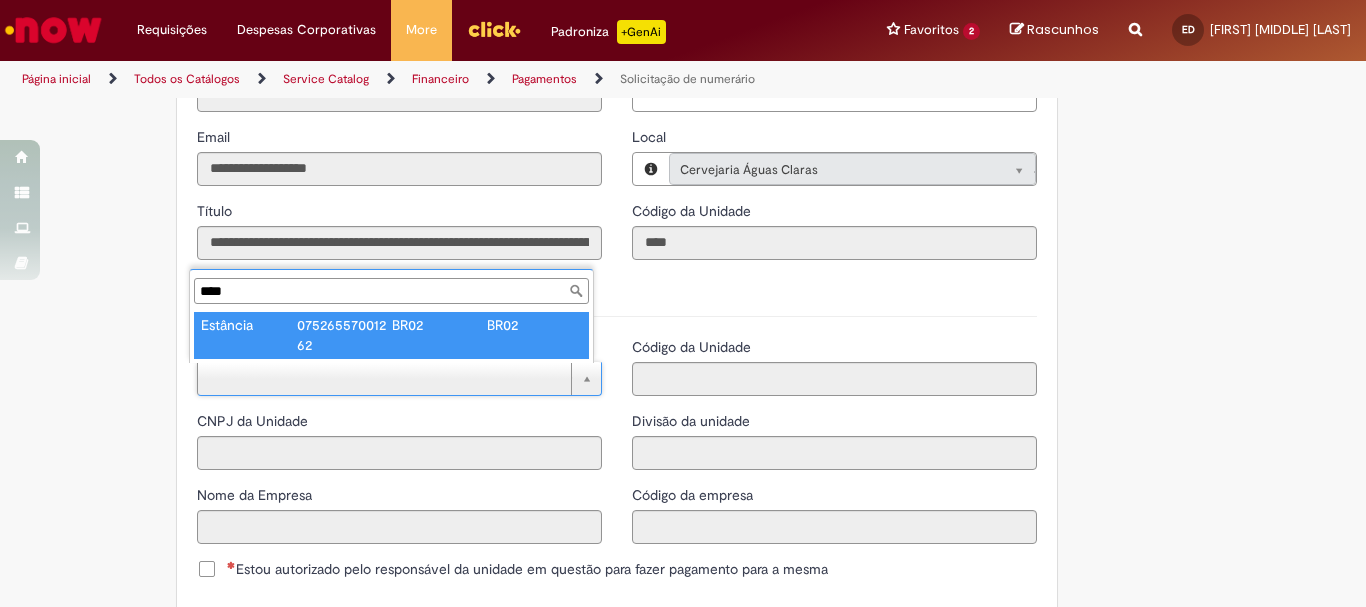 type on "****" 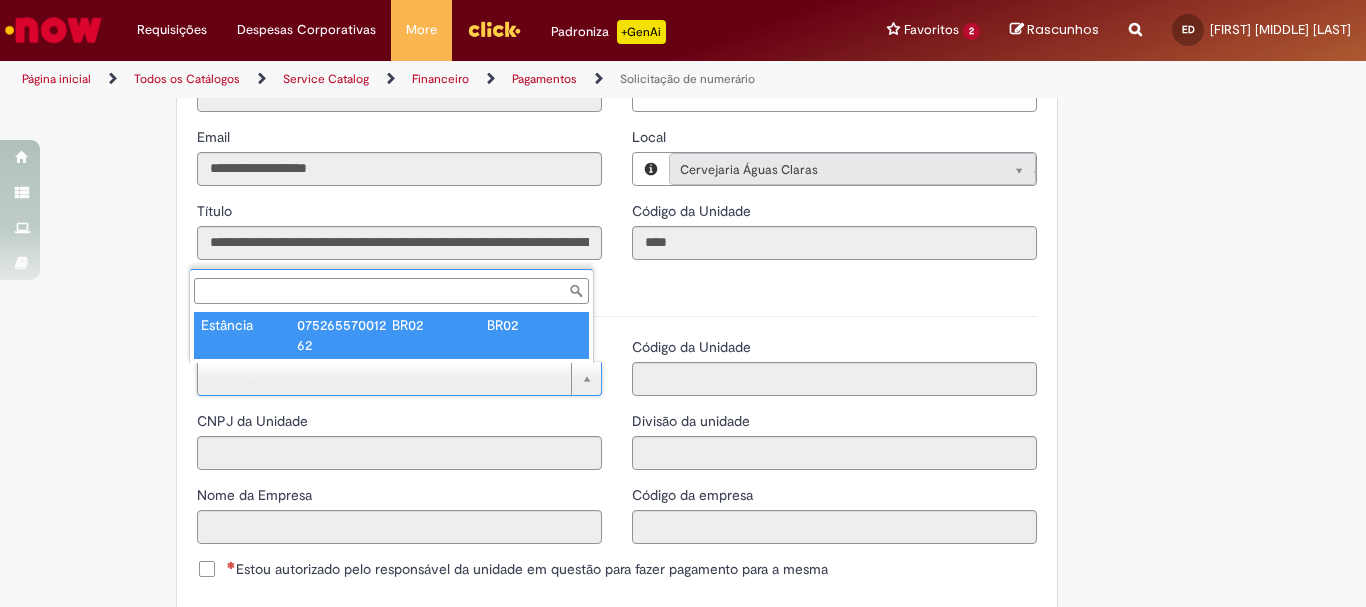 type on "**********" 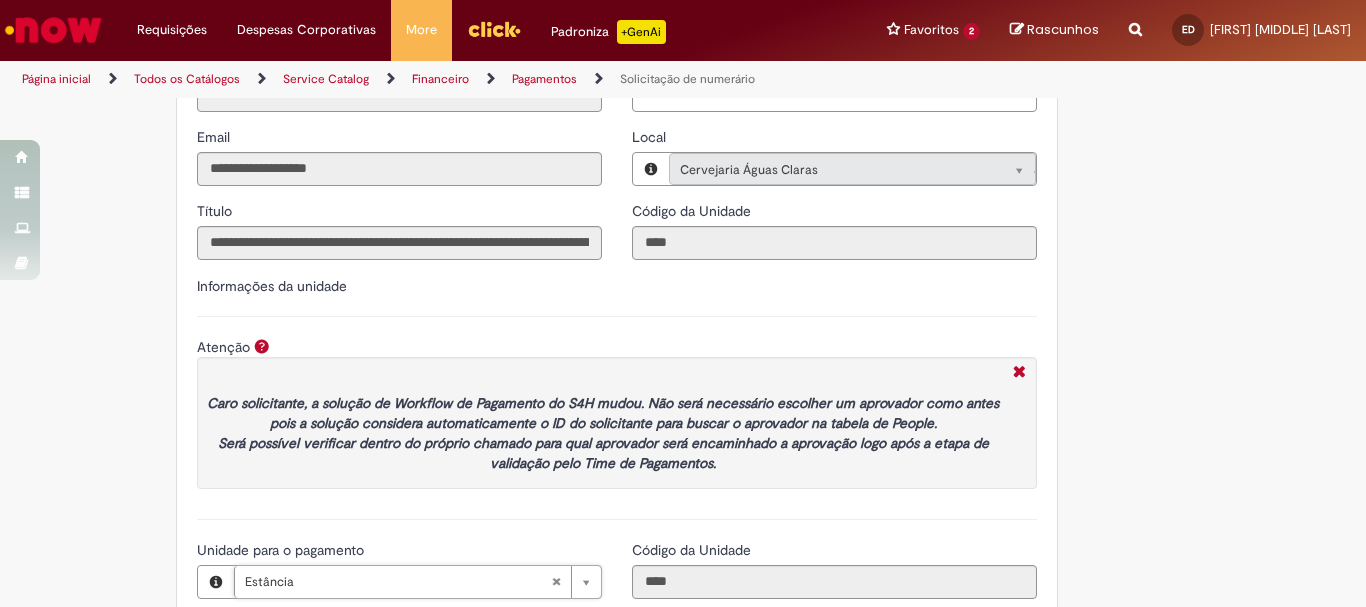 scroll, scrollTop: 2000, scrollLeft: 0, axis: vertical 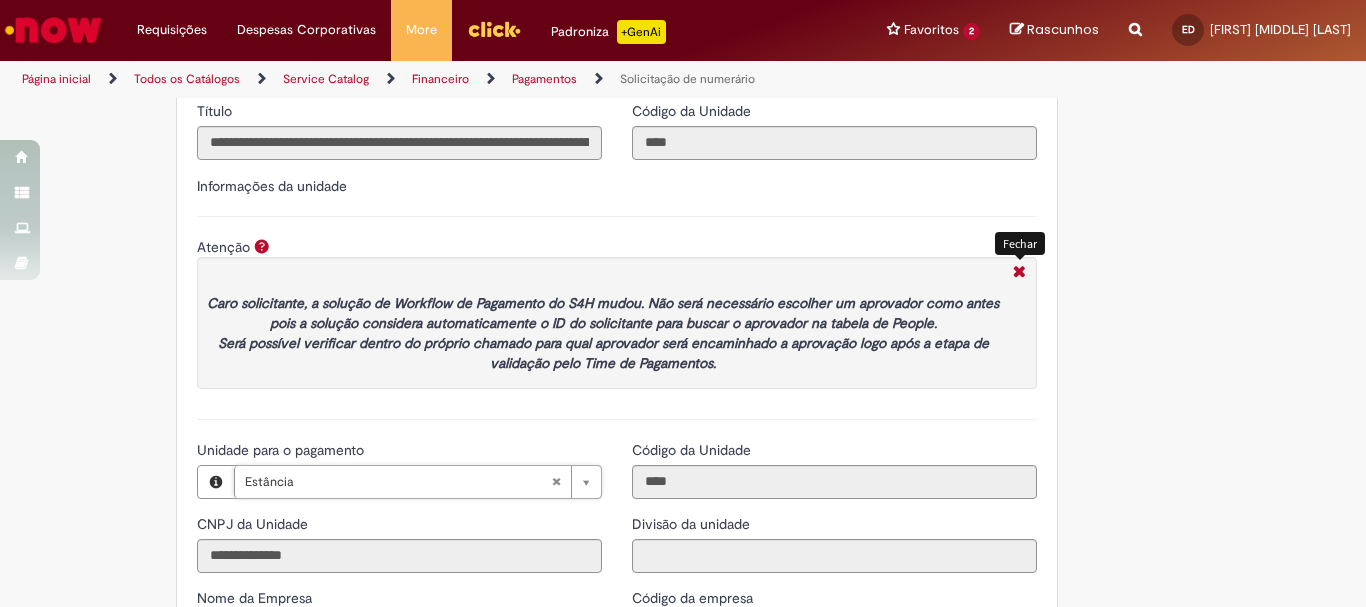 click at bounding box center (1019, 273) 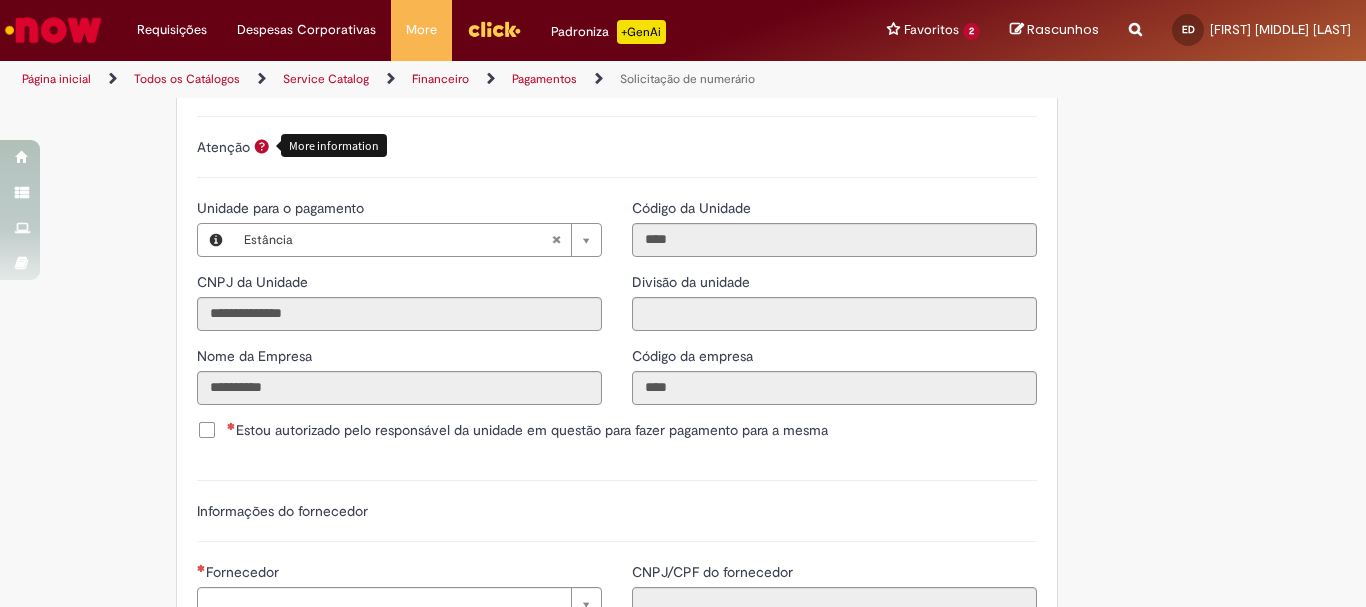 scroll, scrollTop: 2200, scrollLeft: 0, axis: vertical 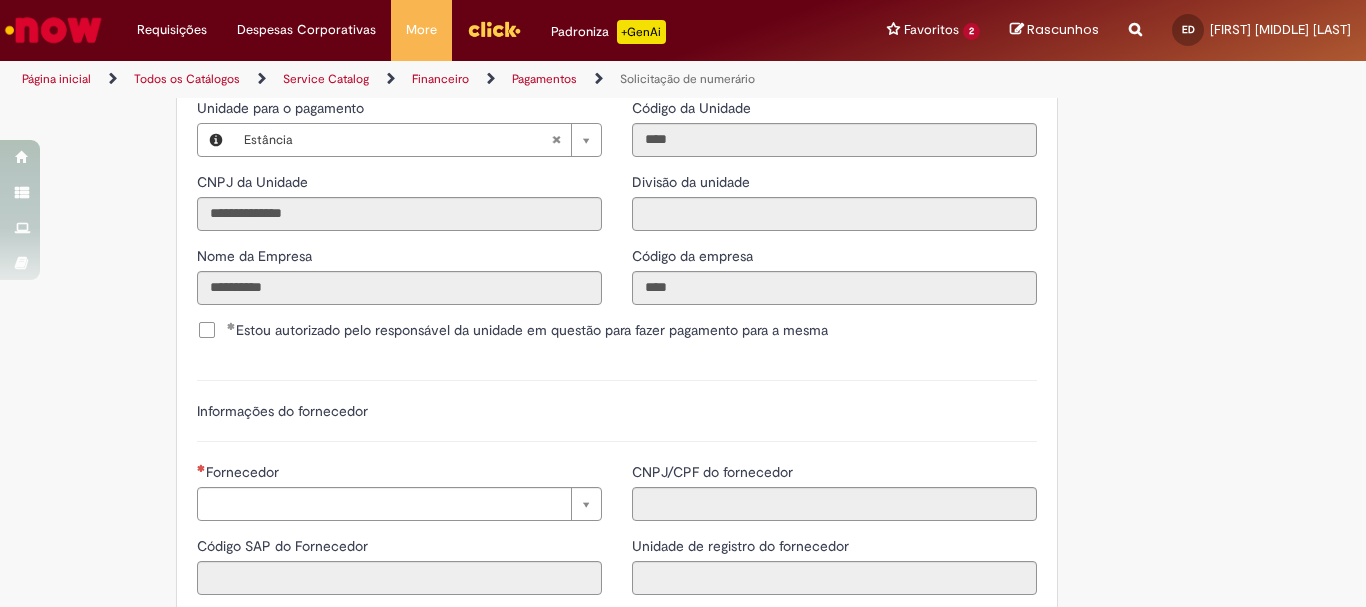 click on "Estou autorizado pelo responsável da unidade em questão para fazer pagamento para a mesma" at bounding box center [527, 330] 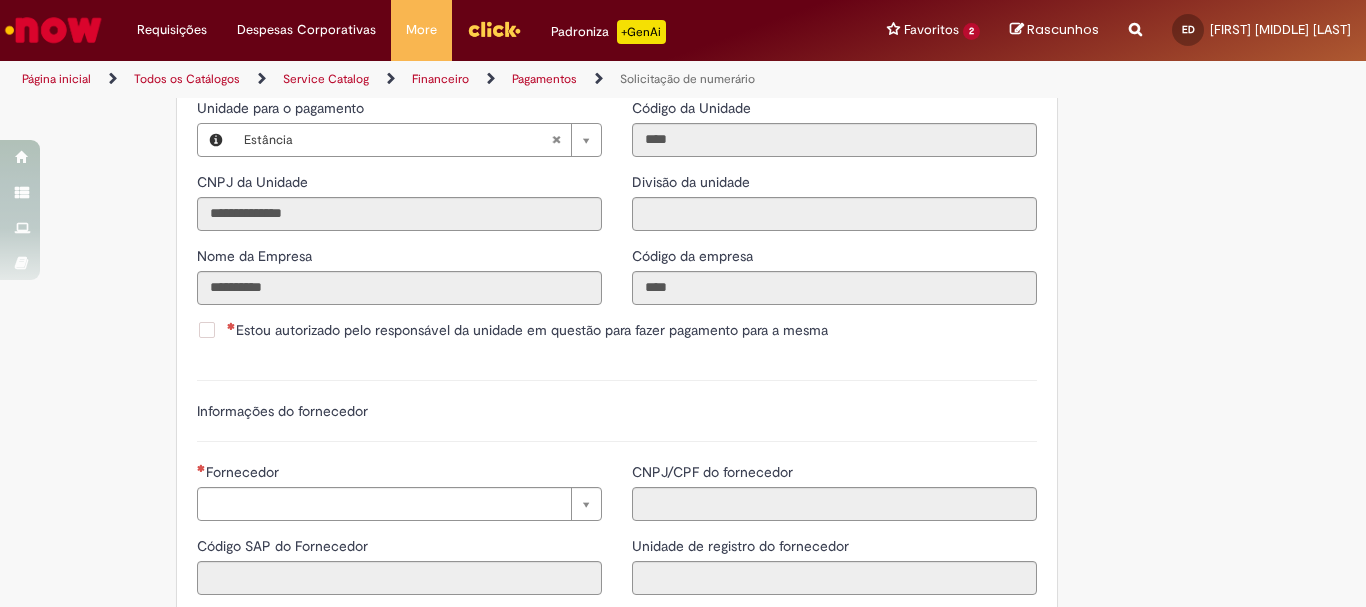 scroll, scrollTop: 2300, scrollLeft: 0, axis: vertical 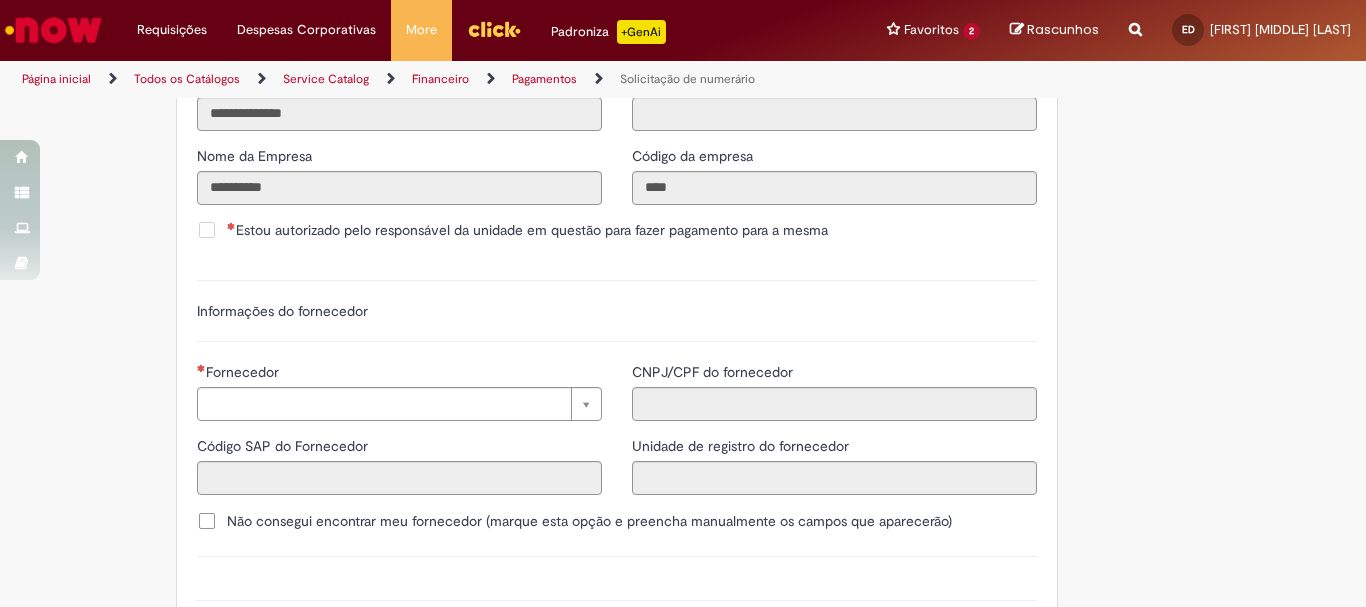 click on "Estou autorizado pelo responsável da unidade em questão para fazer pagamento para a mesma" at bounding box center (527, 230) 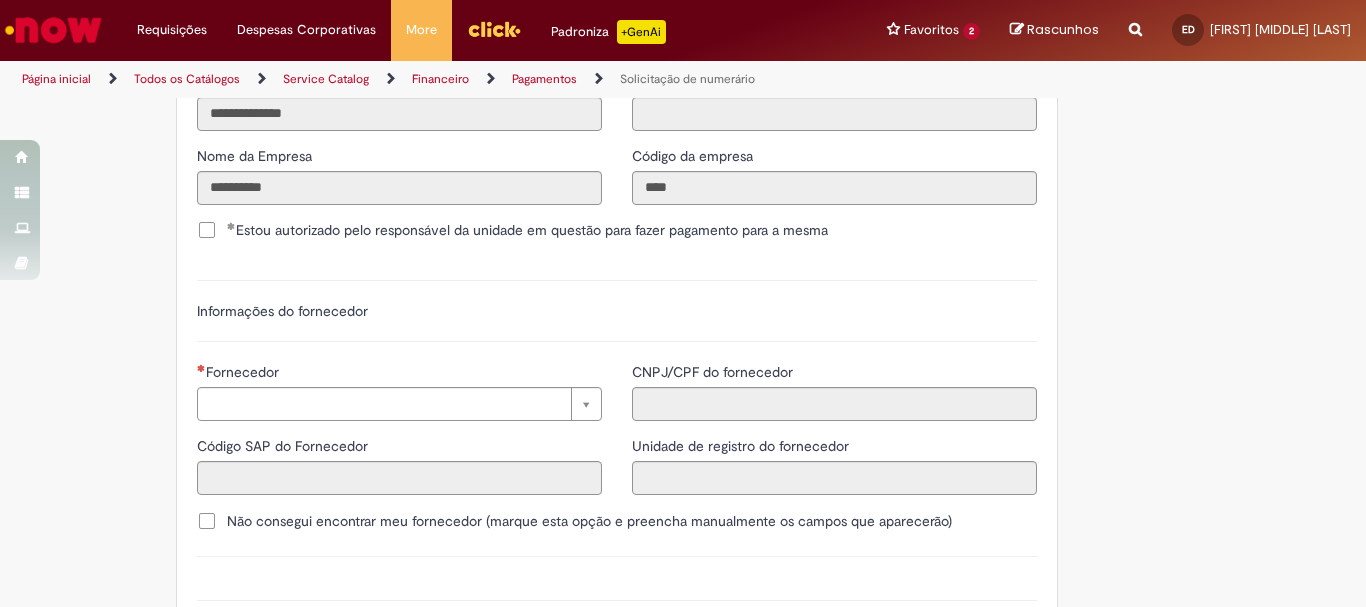 scroll, scrollTop: 2400, scrollLeft: 0, axis: vertical 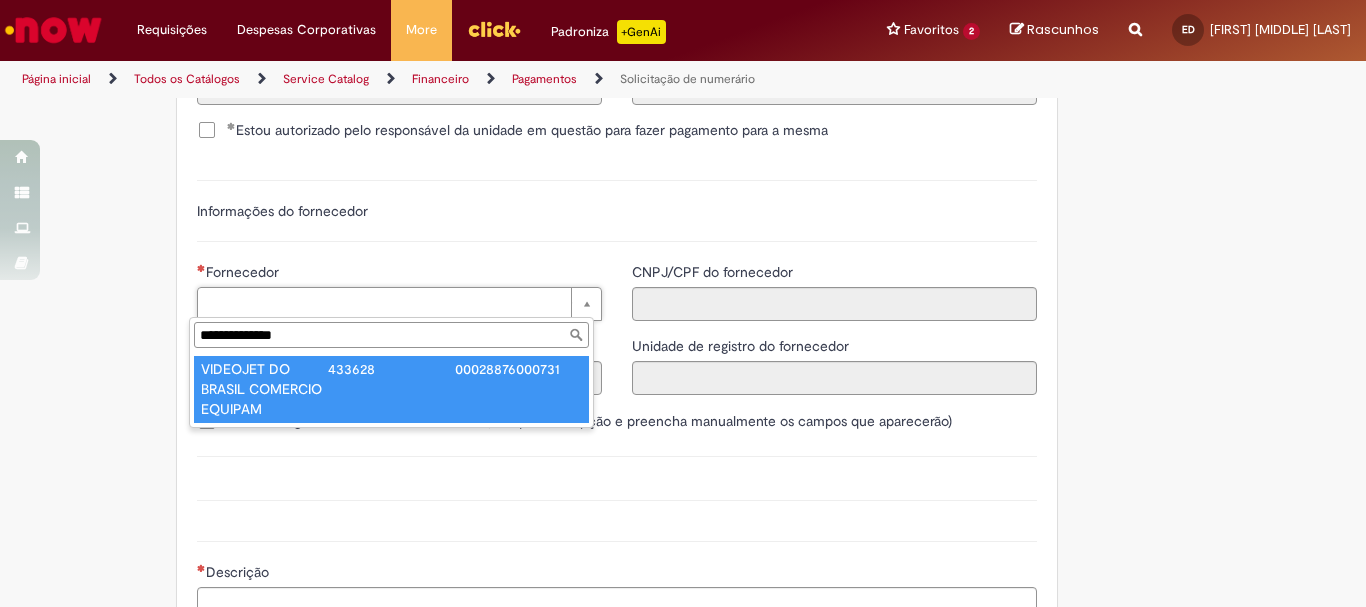 type on "**********" 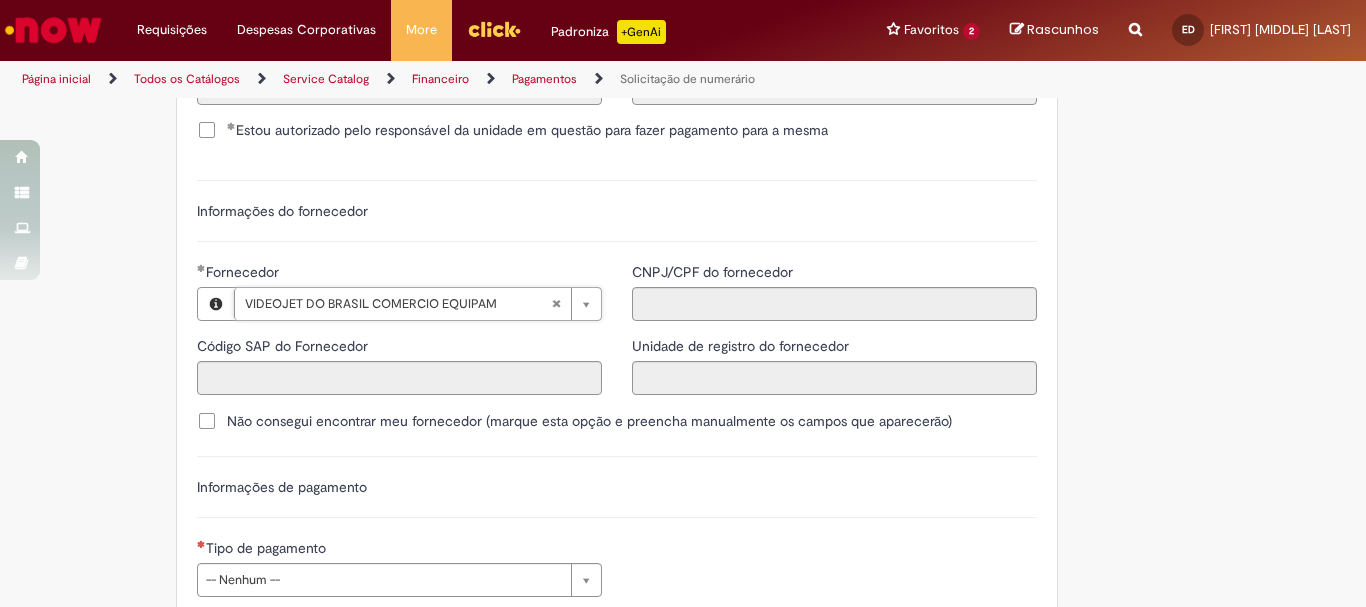 type on "******" 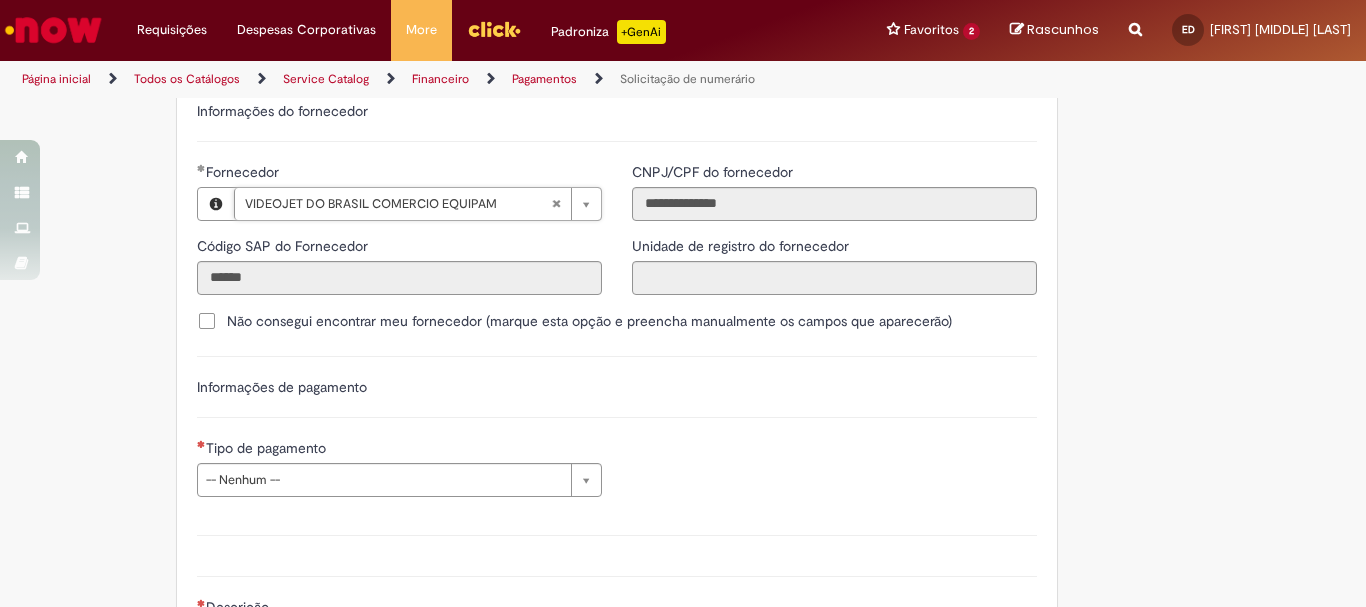 scroll, scrollTop: 2700, scrollLeft: 0, axis: vertical 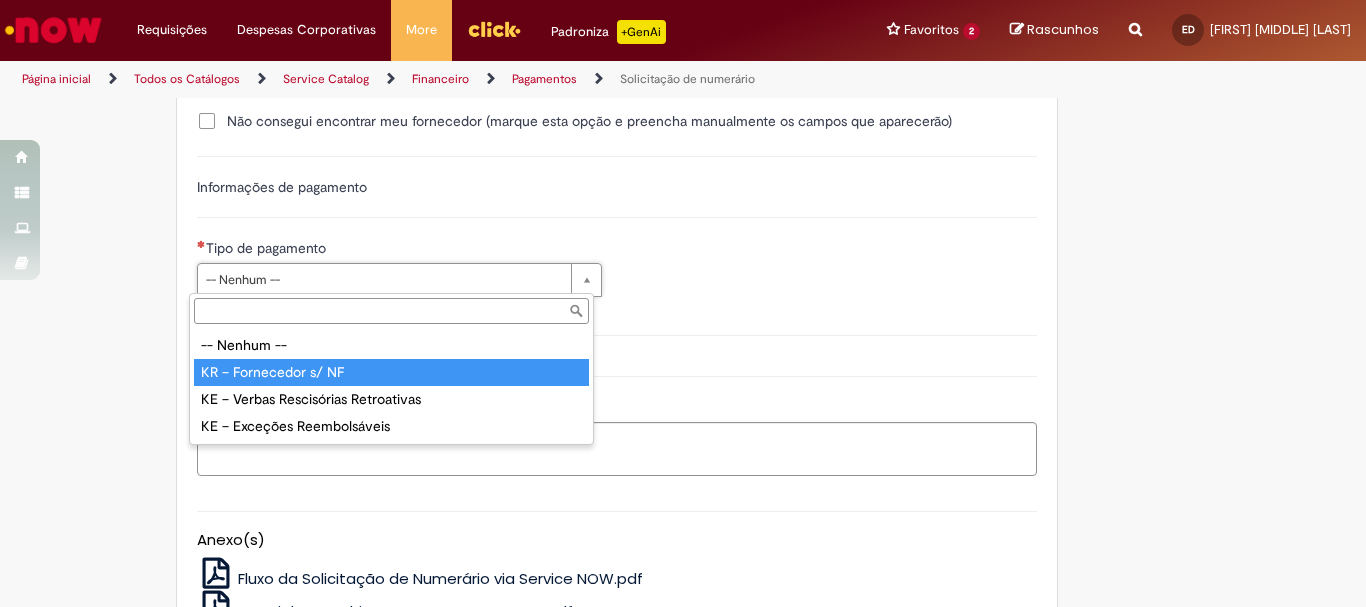type on "**********" 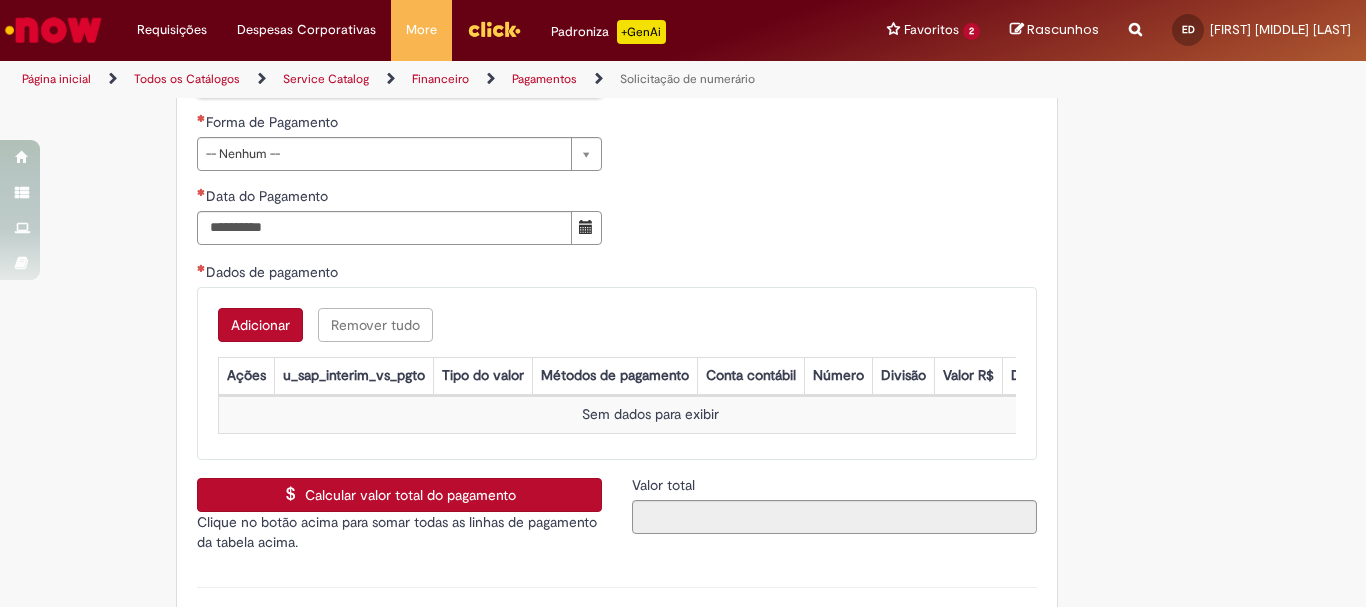 scroll, scrollTop: 2800, scrollLeft: 0, axis: vertical 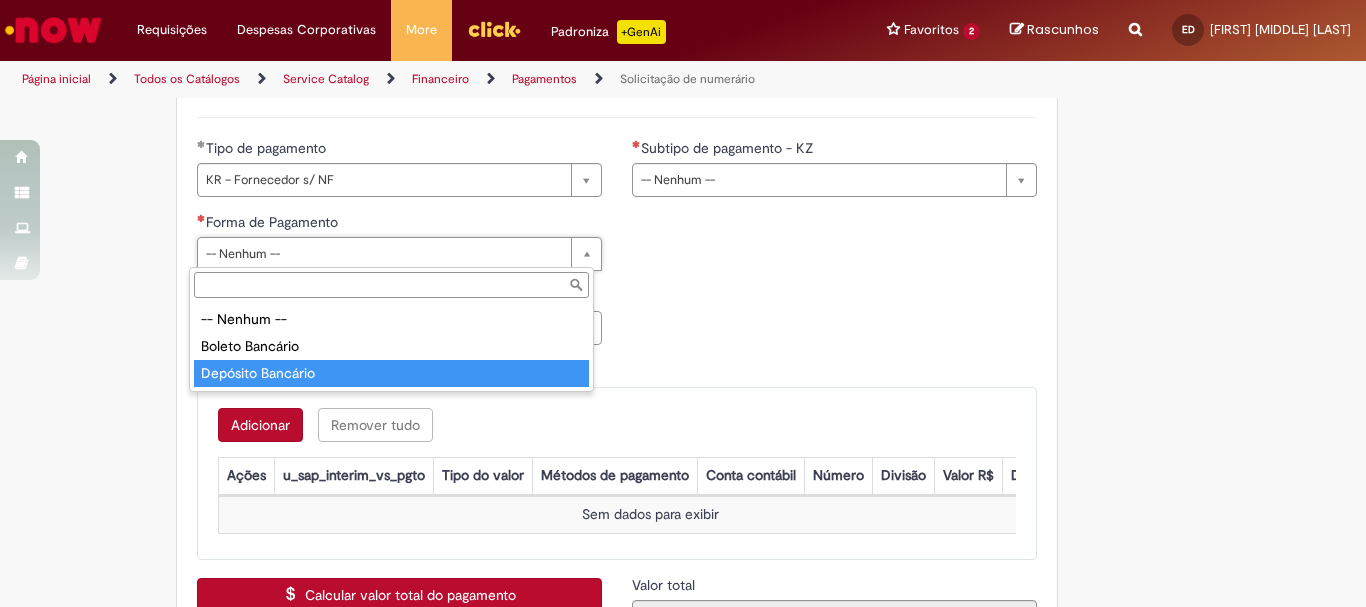 type on "**********" 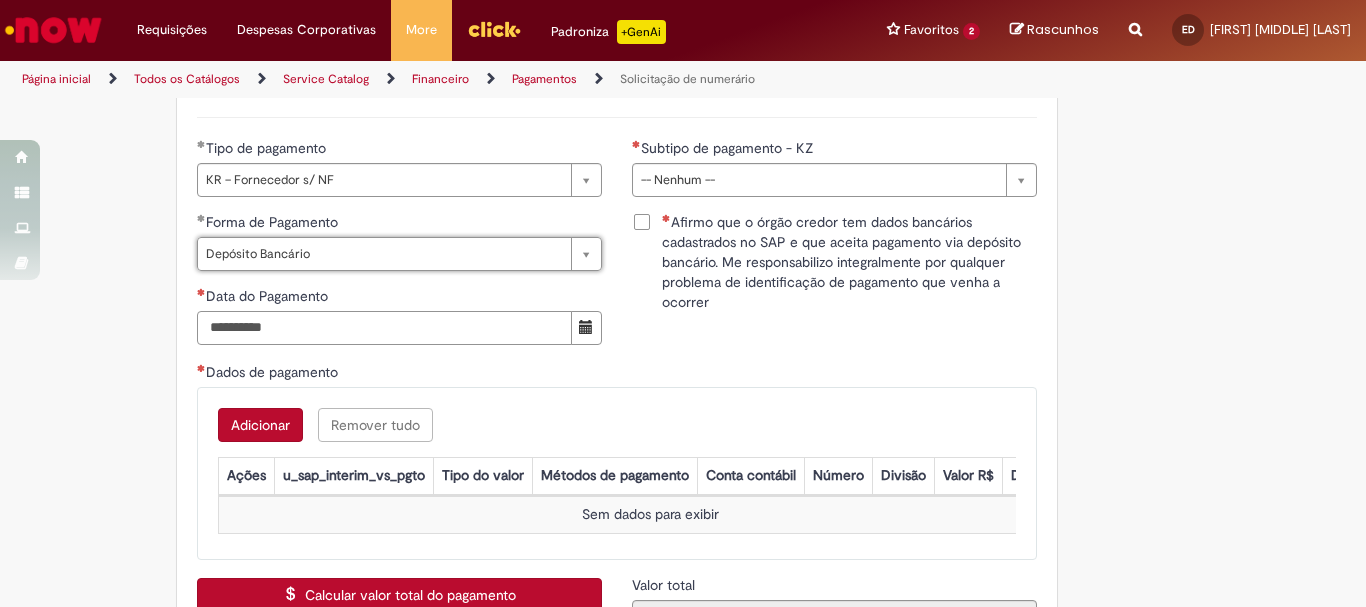 click on "Data do Pagamento" at bounding box center [384, 328] 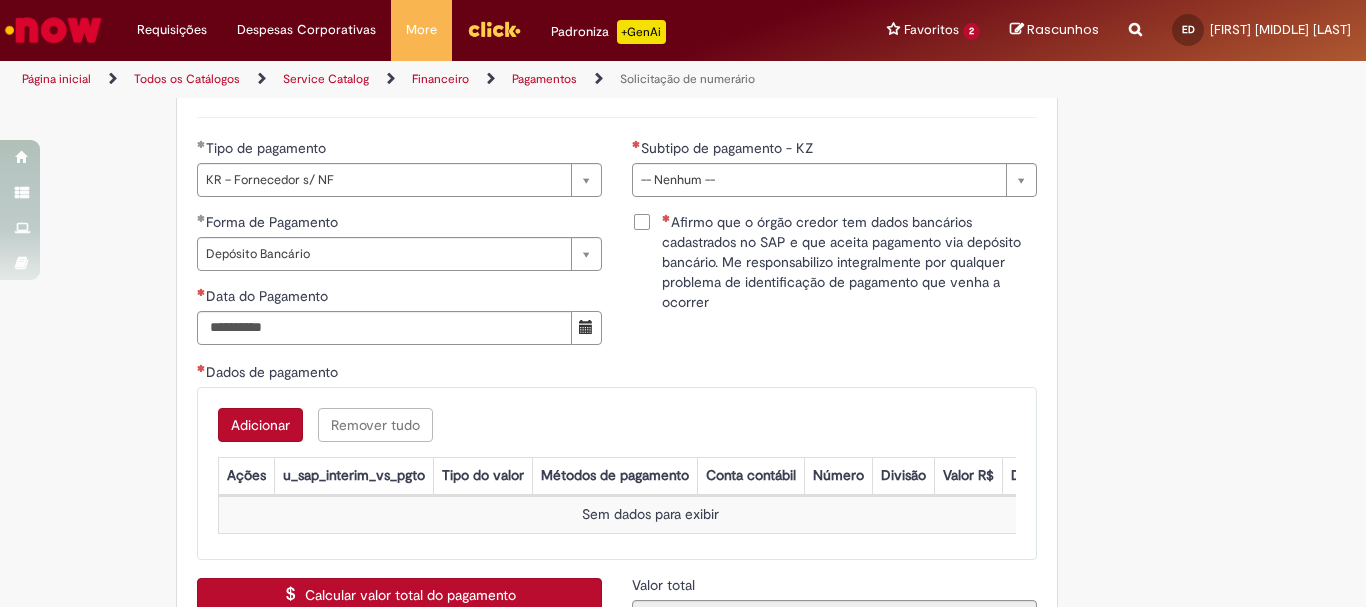 click on "Dados de pagamento" at bounding box center [617, 374] 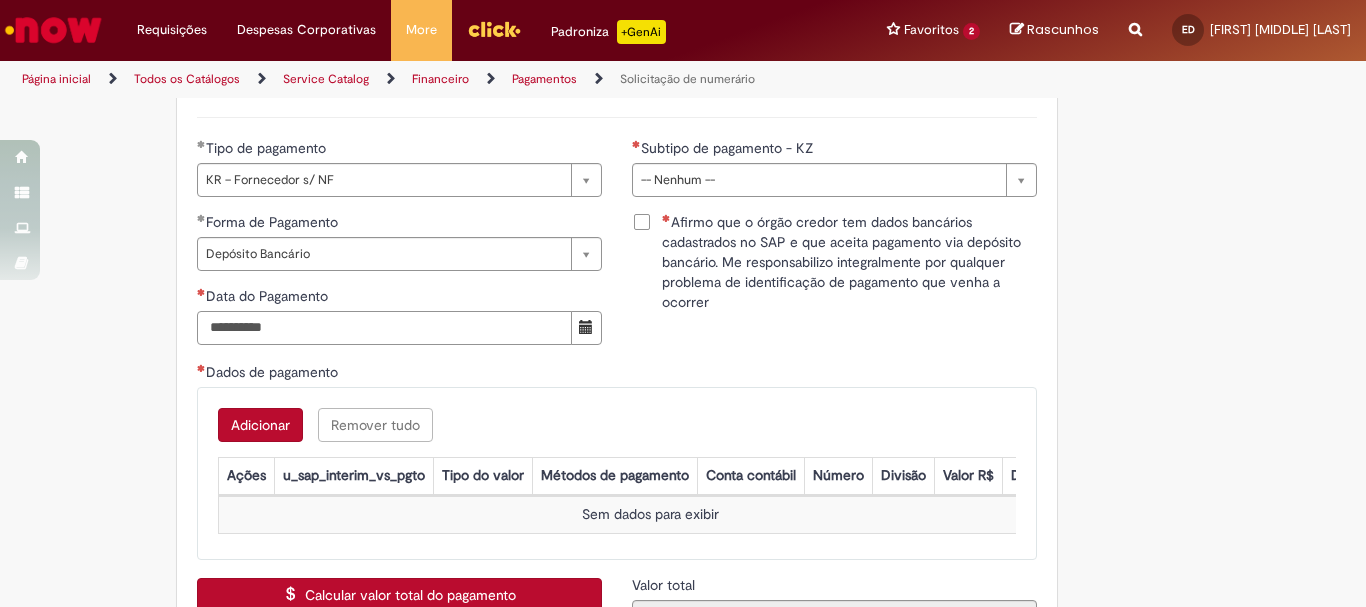 click on "Data do Pagamento" at bounding box center [384, 328] 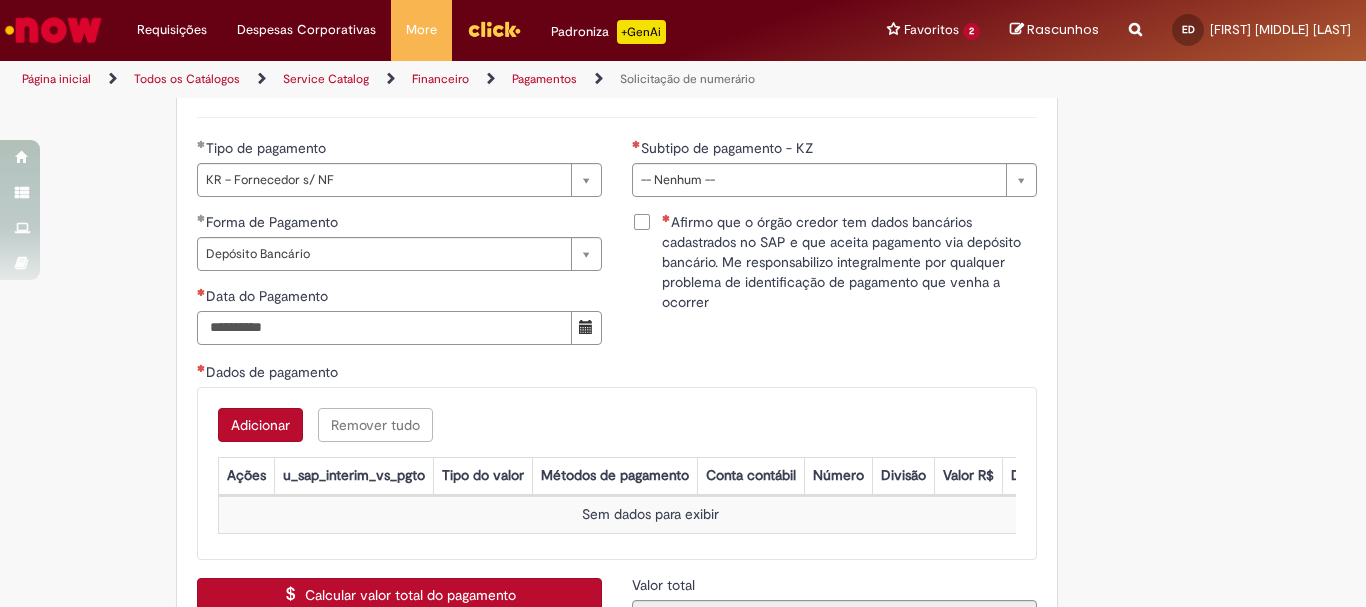 type on "**********" 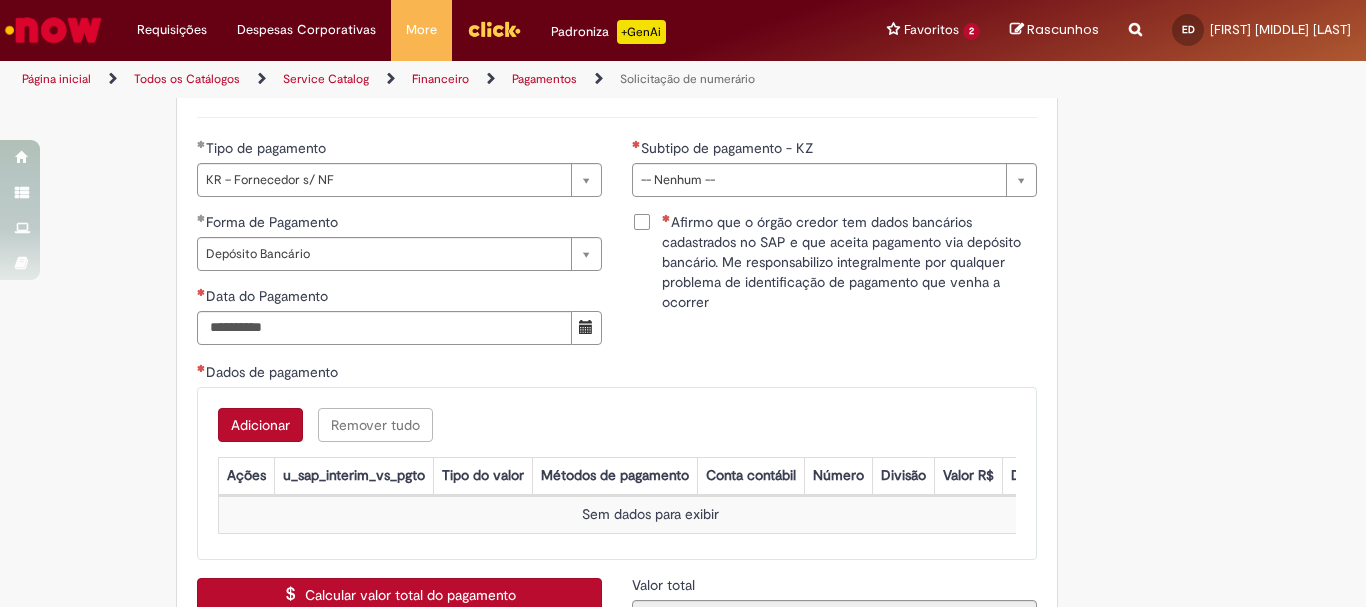 click on "Dados de pagamento" at bounding box center [617, 374] 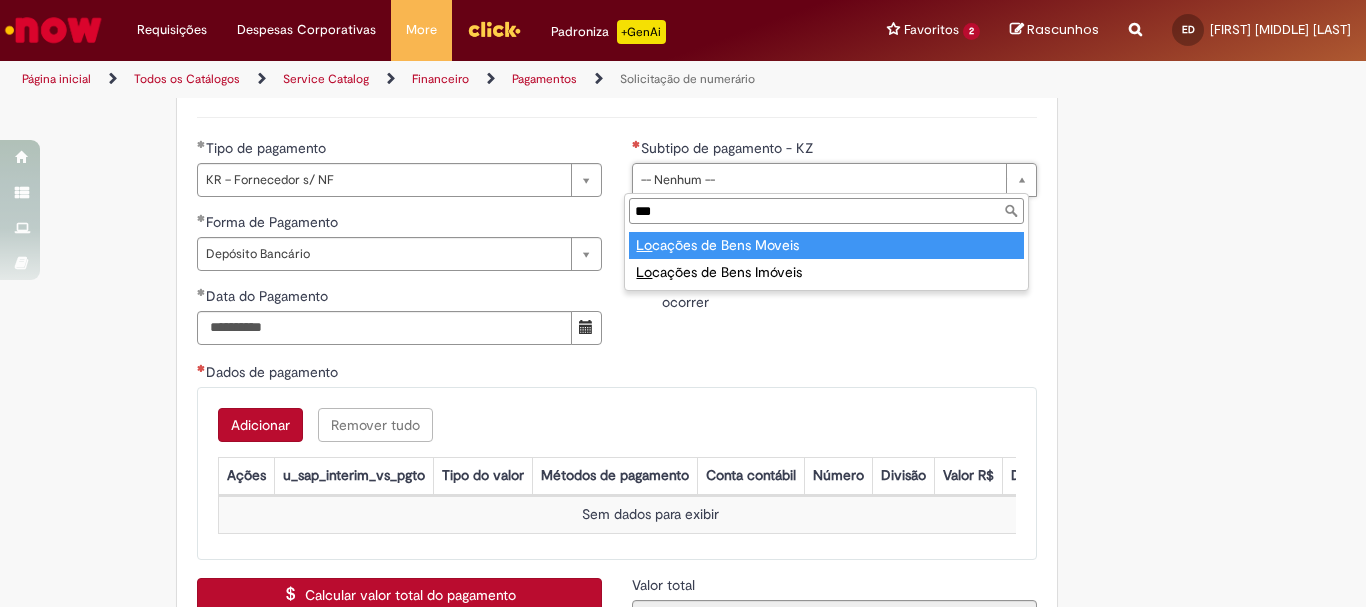 type on "****" 